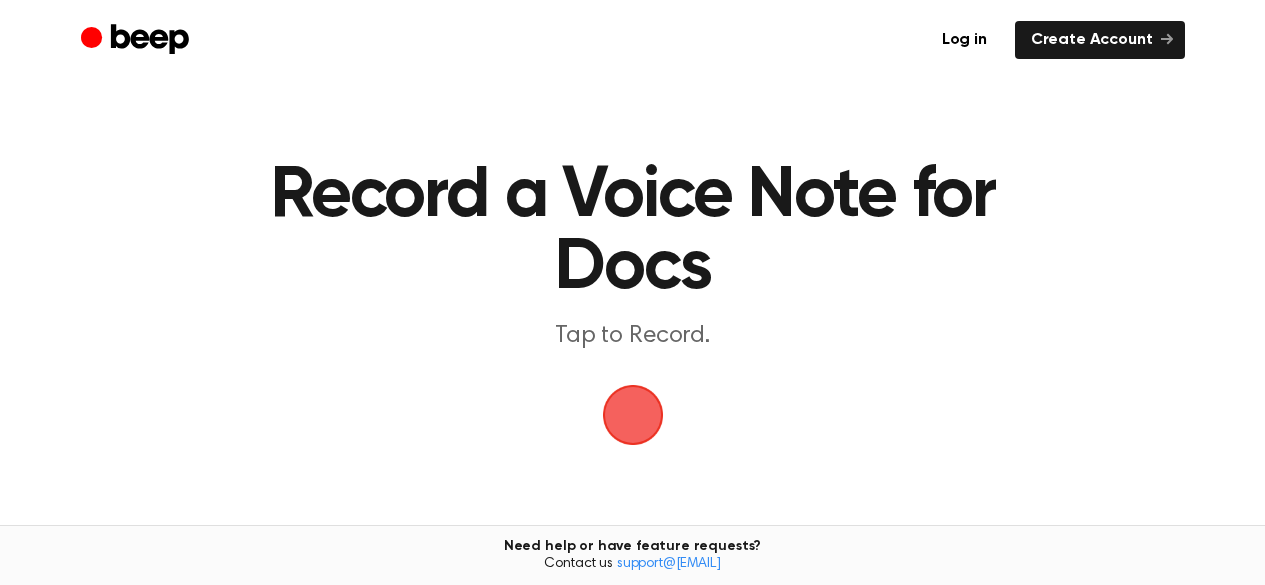 scroll, scrollTop: 0, scrollLeft: 0, axis: both 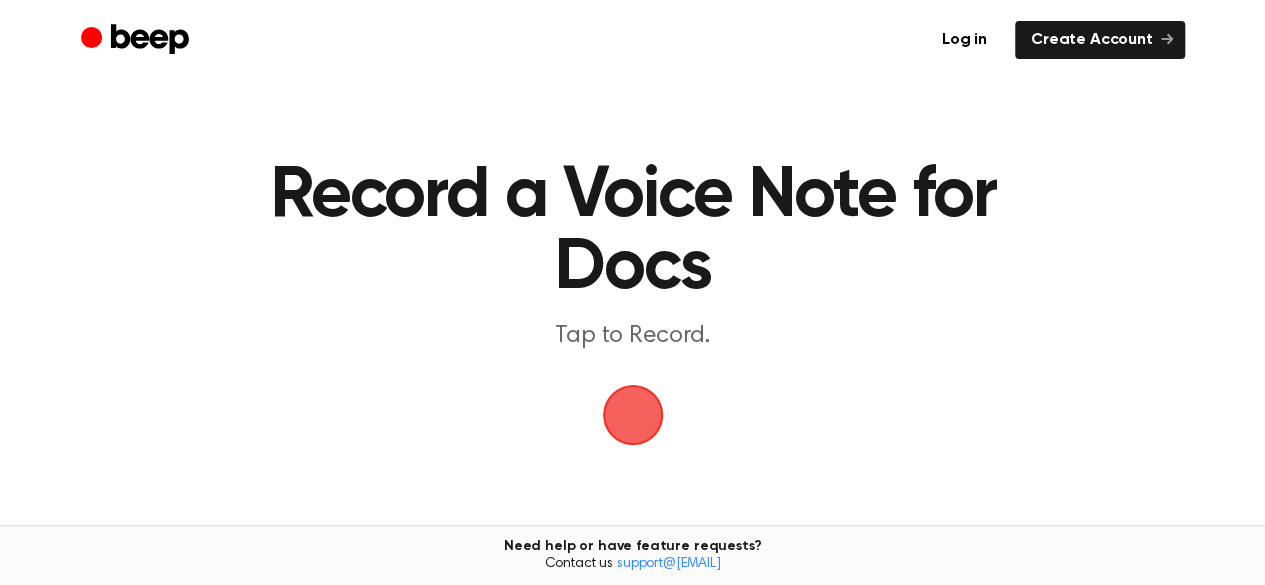 click at bounding box center [633, 415] 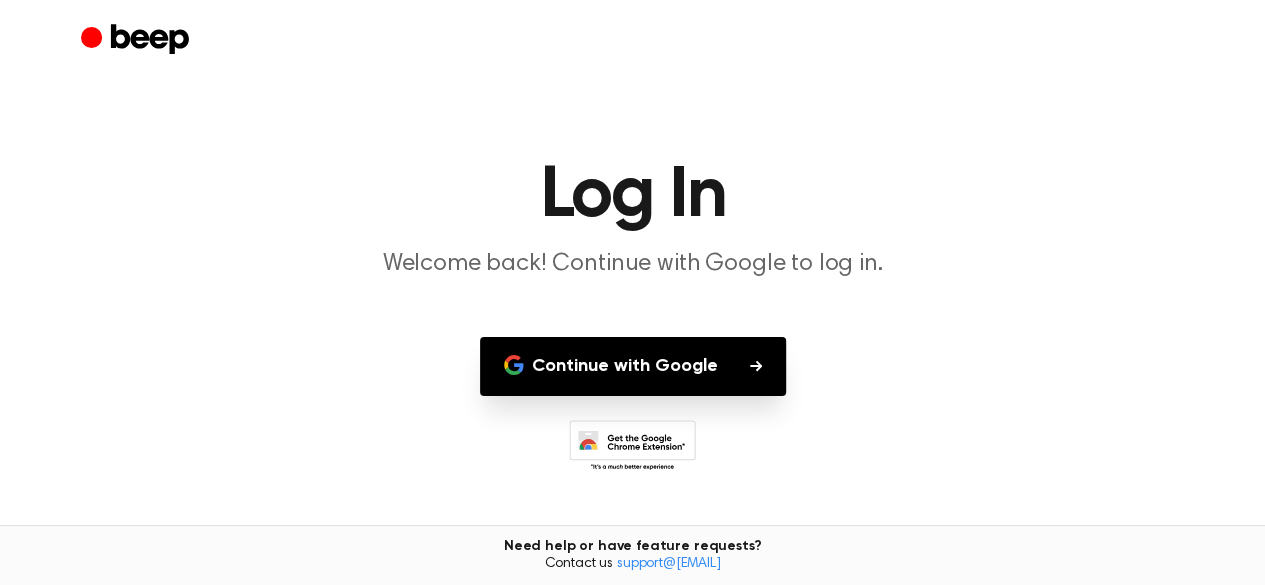 click on "Continue with Google" at bounding box center [633, 366] 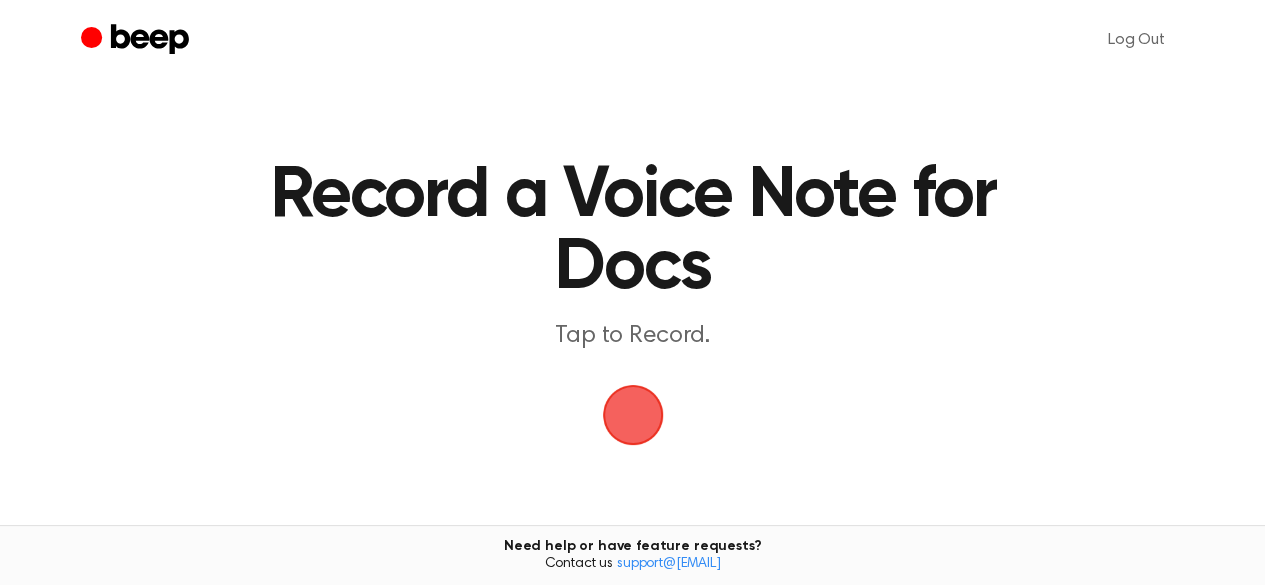 click at bounding box center (633, 415) 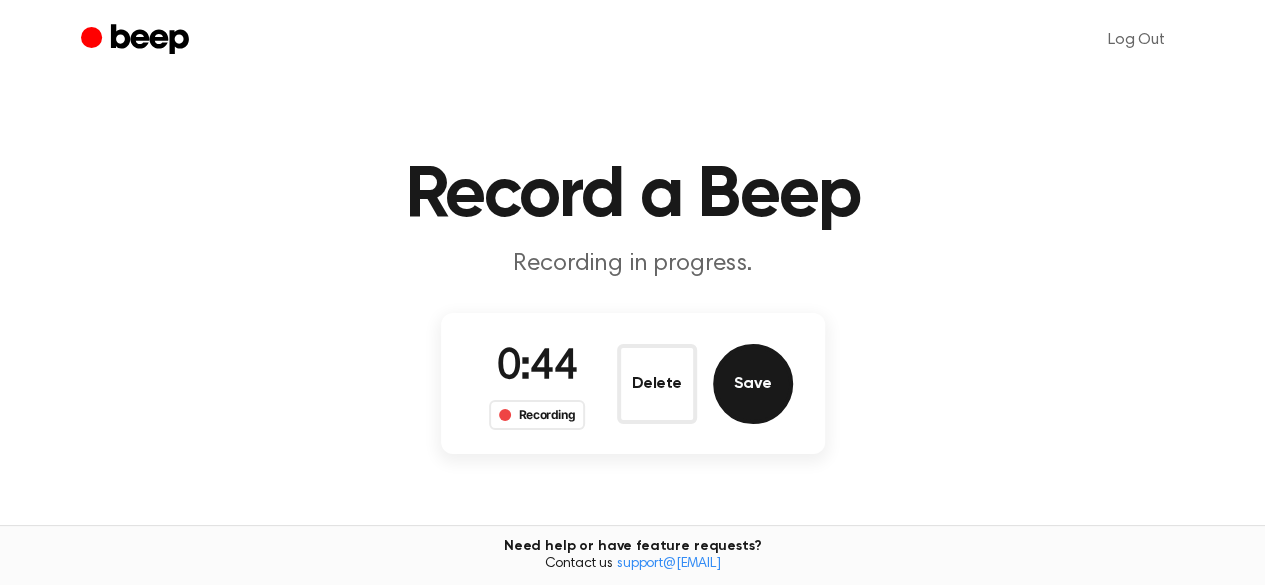 click on "Save" at bounding box center (753, 384) 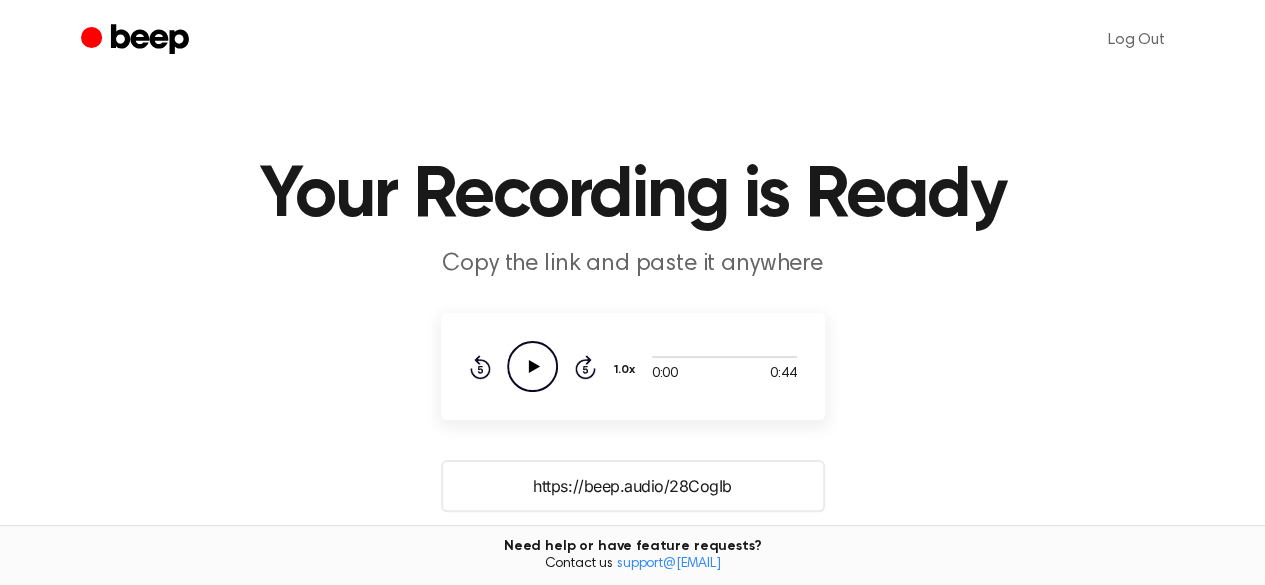 click 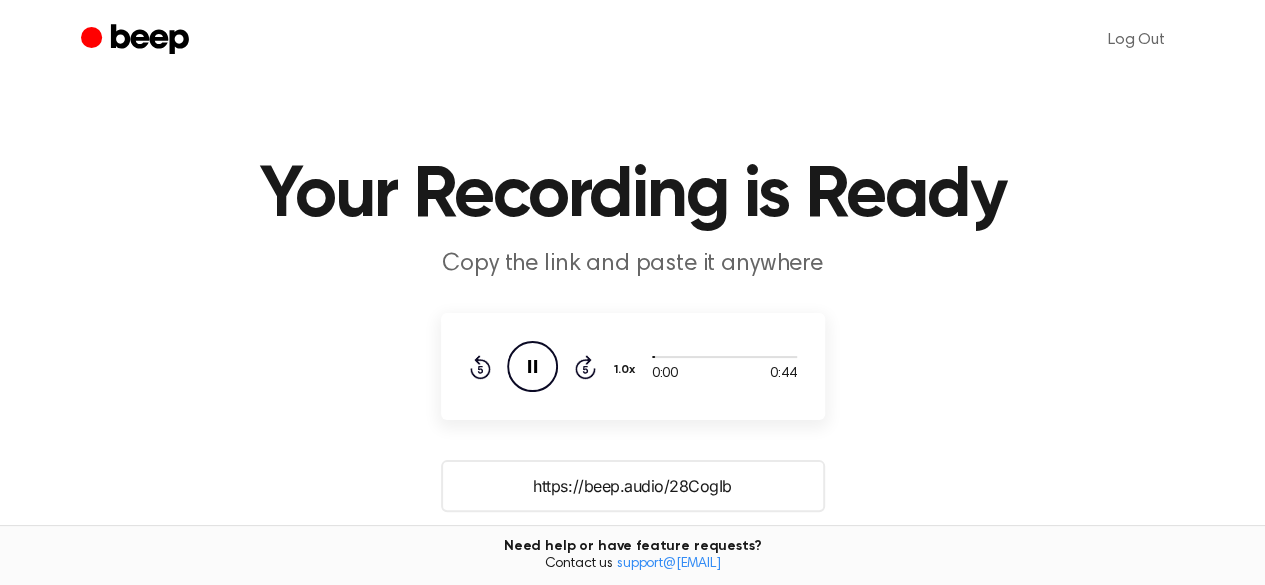 click on "Pause Audio" 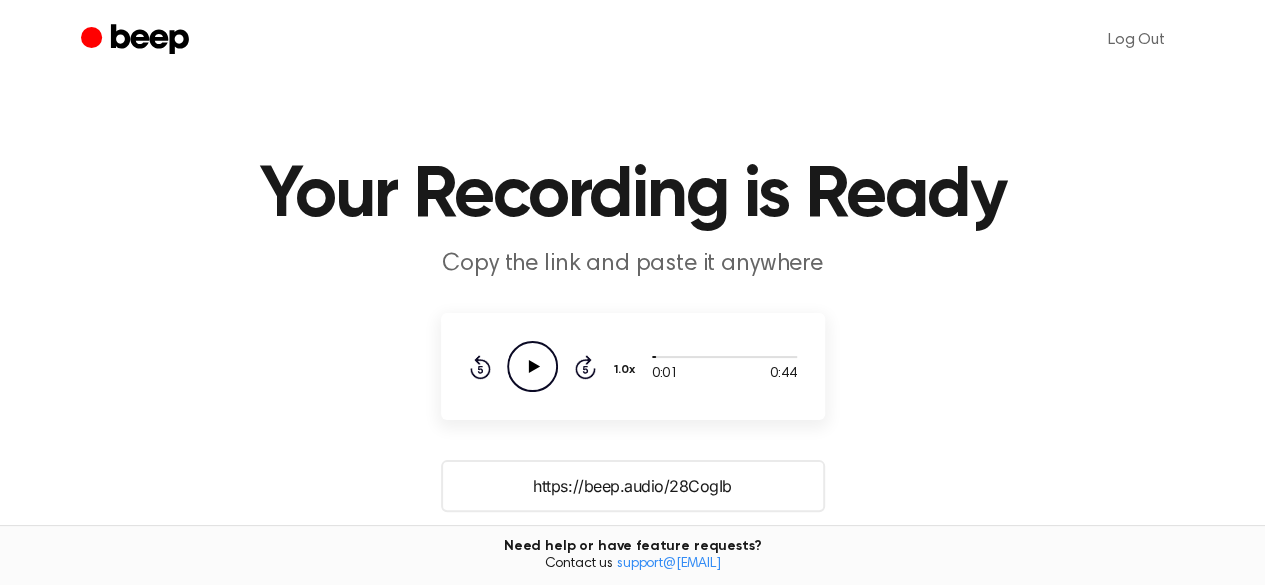 click on "0:01 0:44 Your browser does not support the [object Object] element. 1.0x Rewind 5 seconds Play Audio Skip 5 seconds" at bounding box center (633, 366) 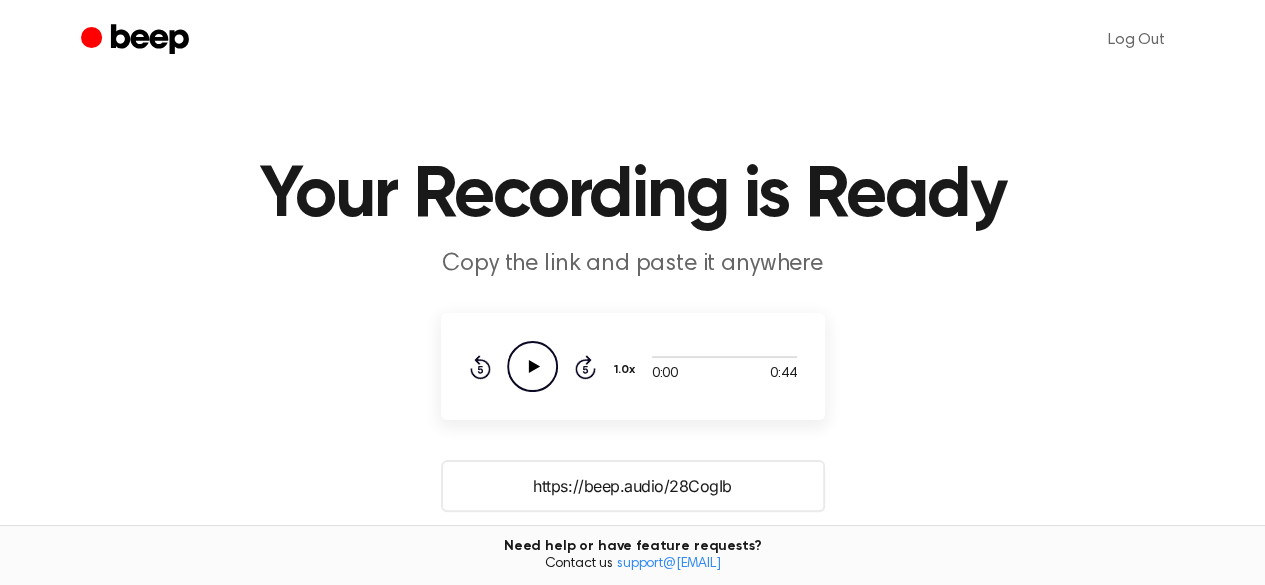 click 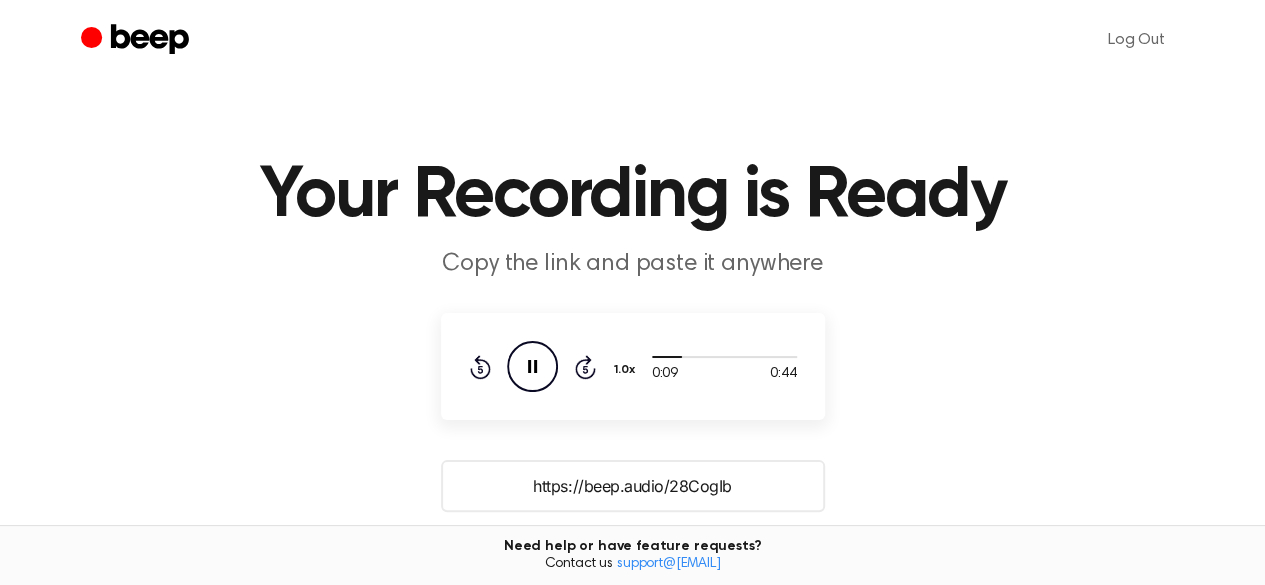 click on "Skip 5 seconds" 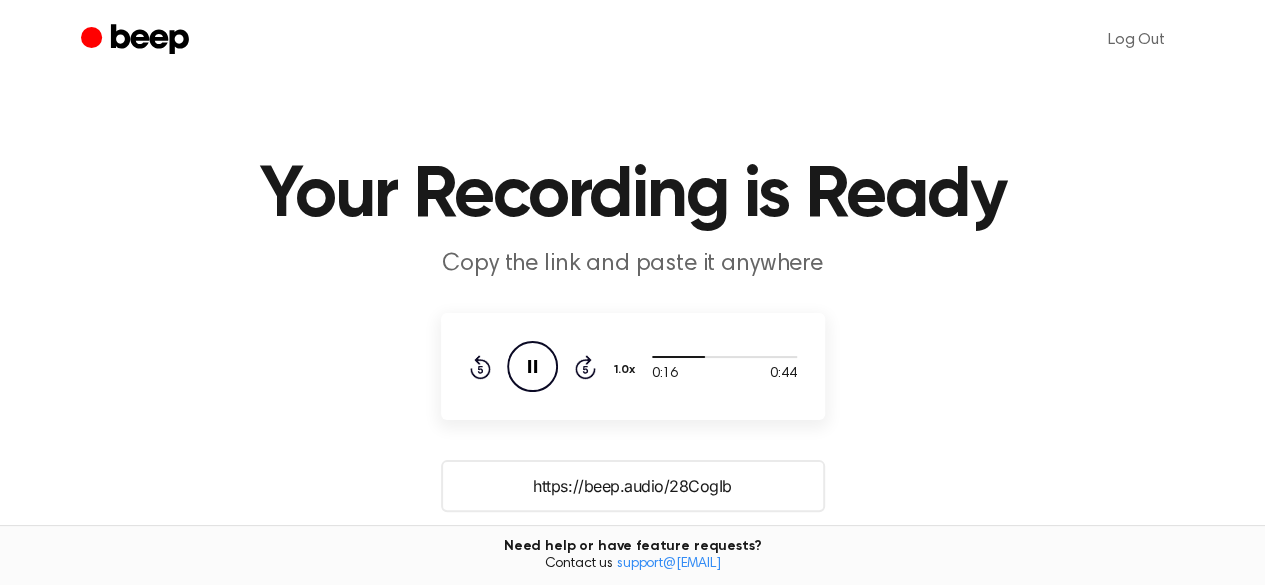 click on "Skip 5 seconds" 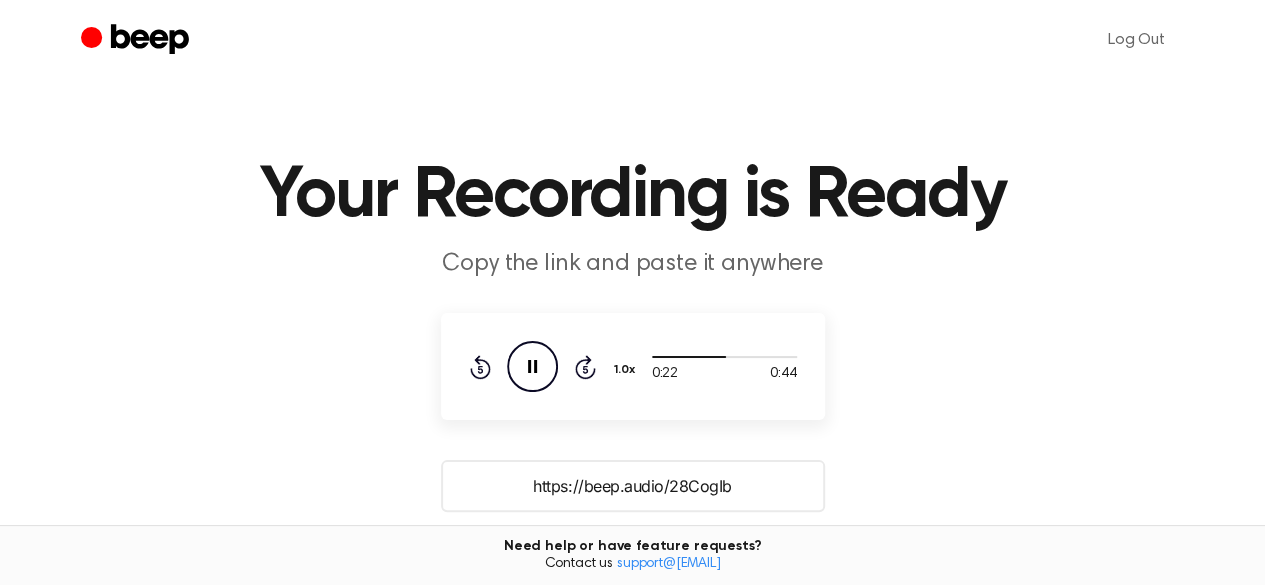 click on "Skip 5 seconds" 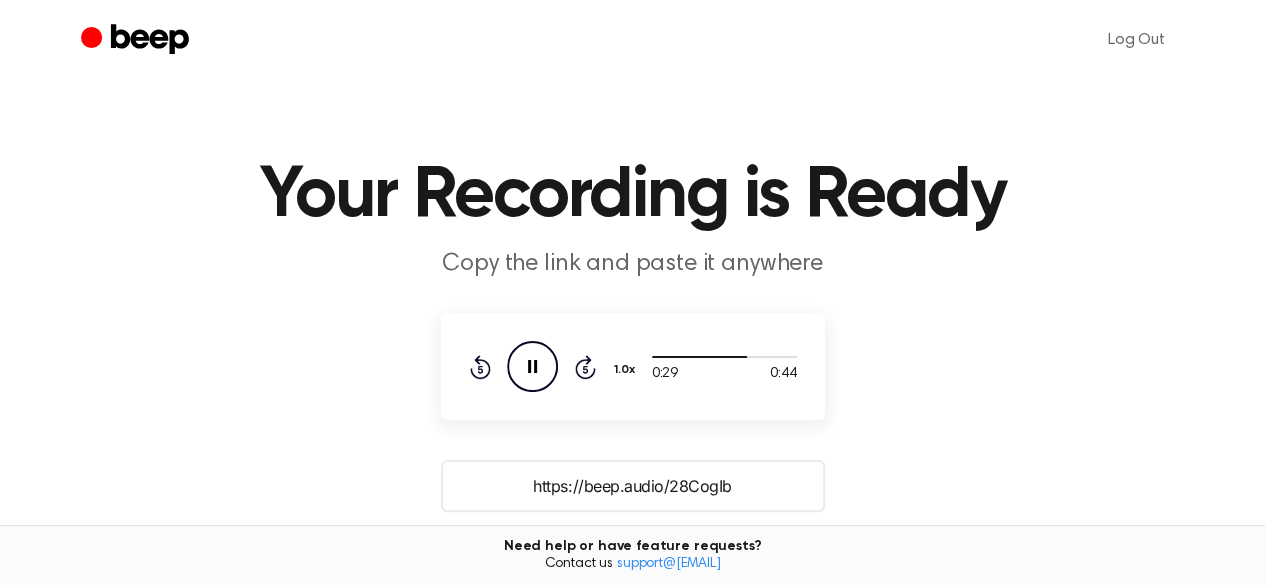 click on "Skip 5 seconds" 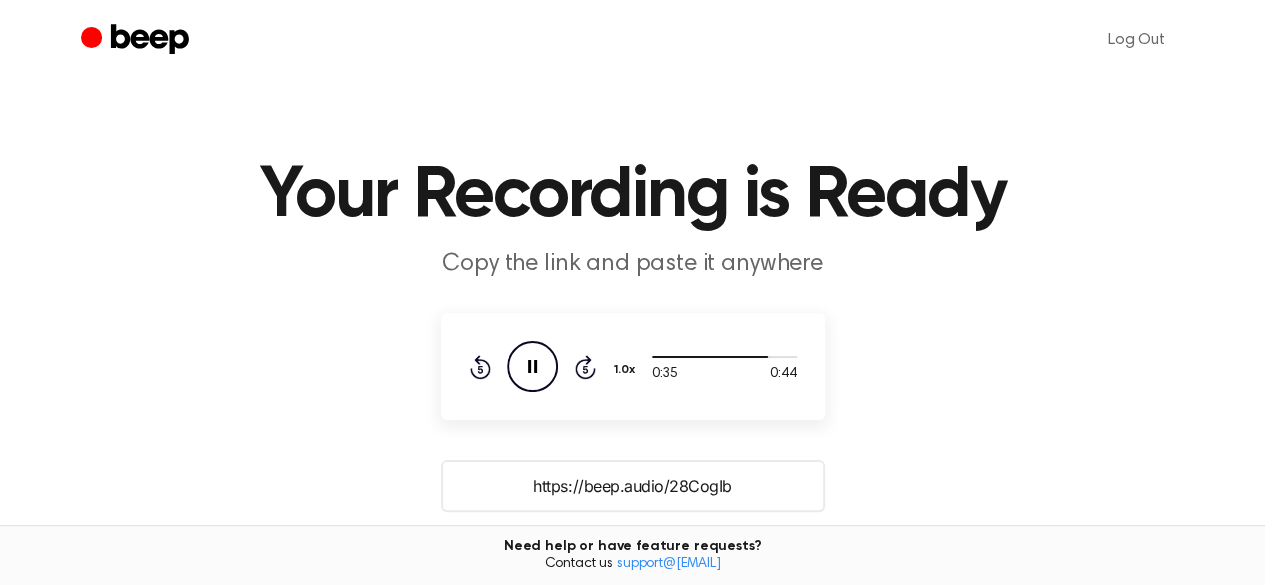 click on "Rewind 5 seconds" 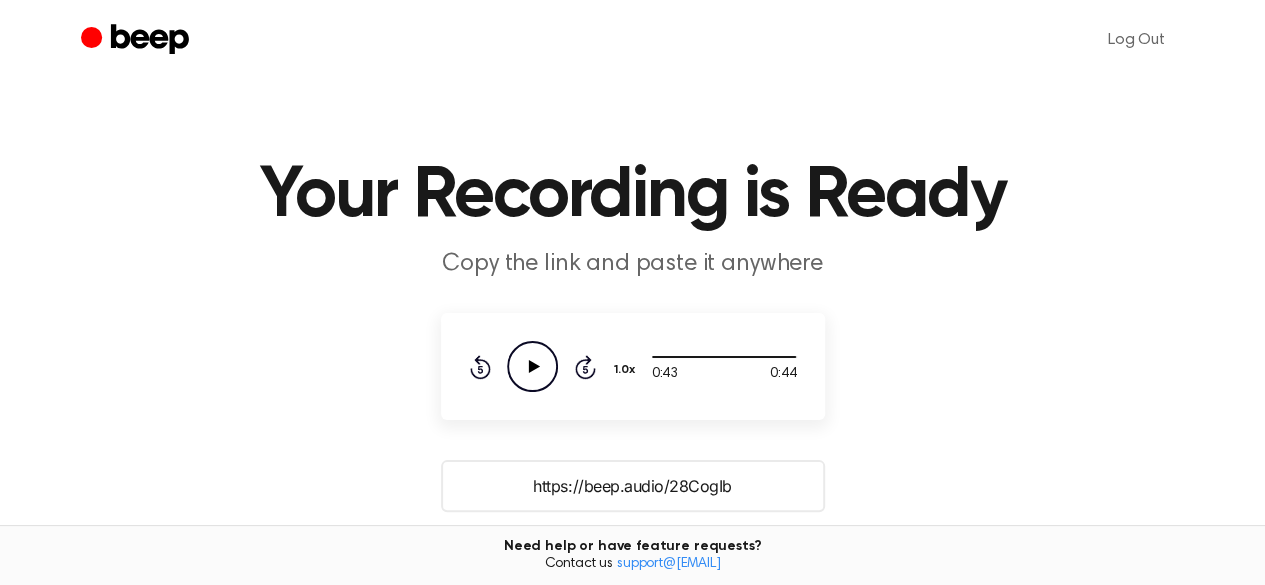 drag, startPoint x: 530, startPoint y: 487, endPoint x: 738, endPoint y: 500, distance: 208.40585 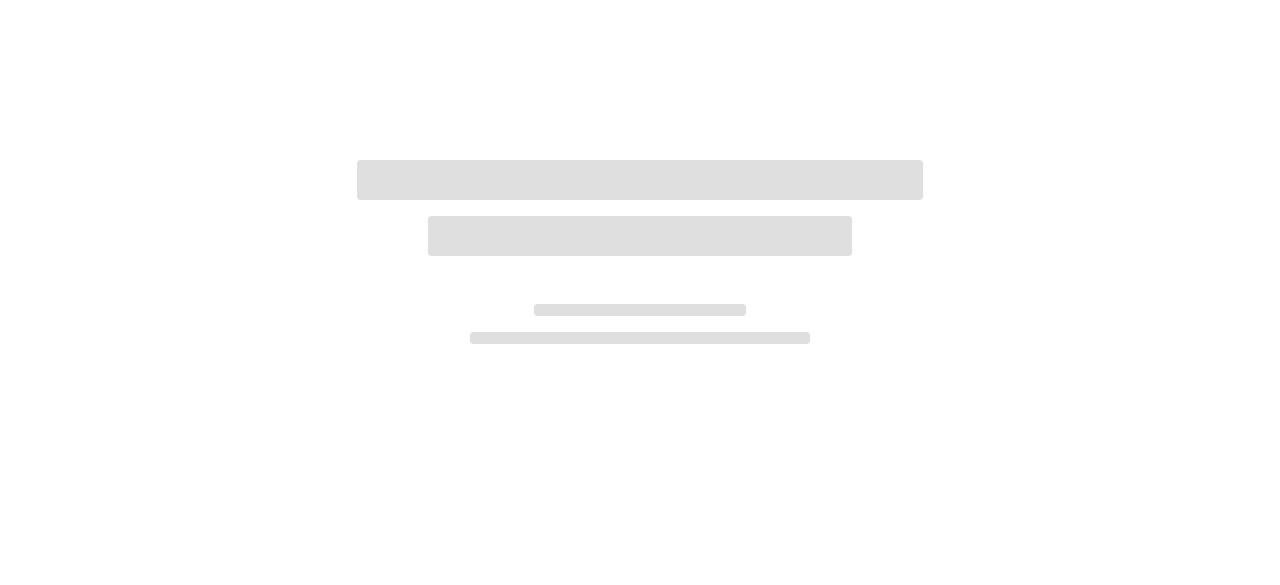 scroll, scrollTop: 0, scrollLeft: 0, axis: both 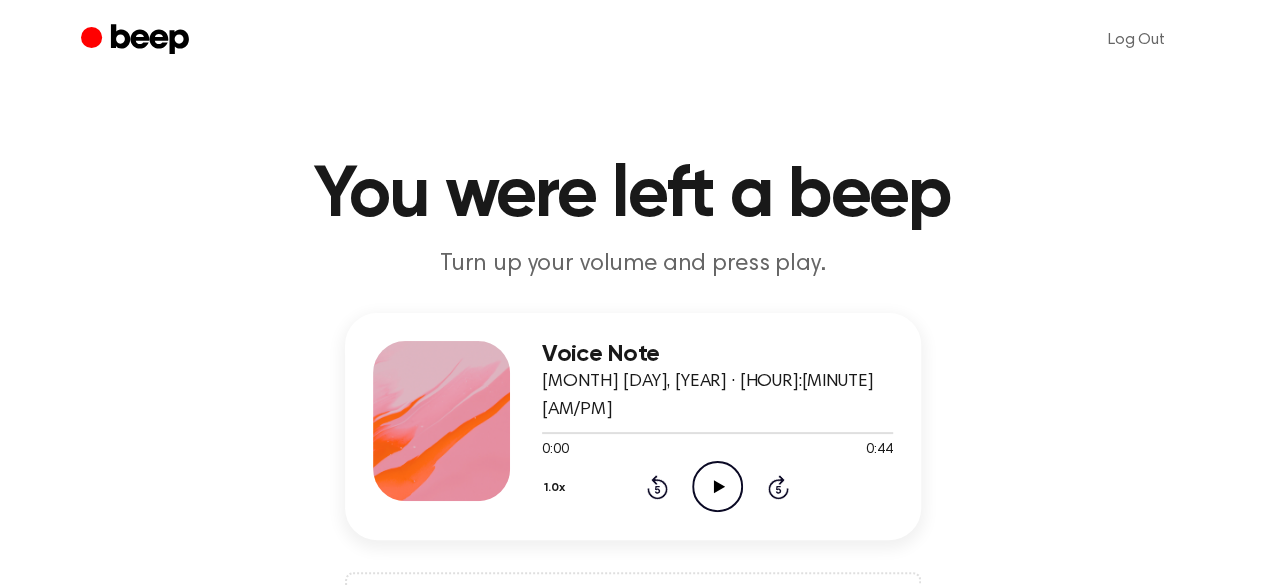 click 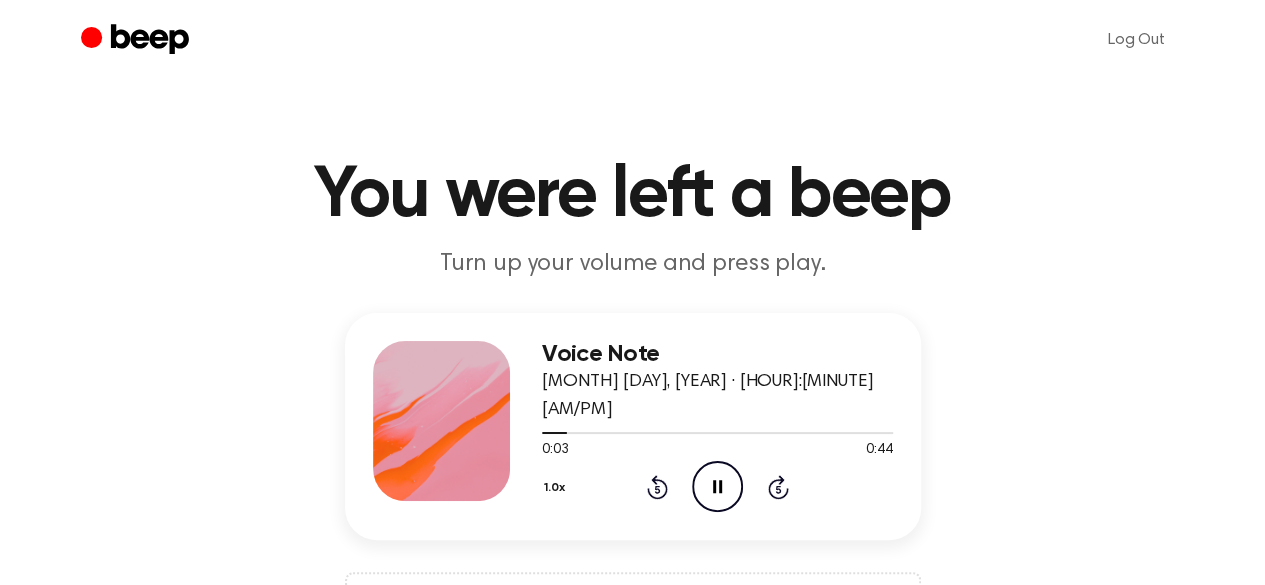 click on "Pause Audio" 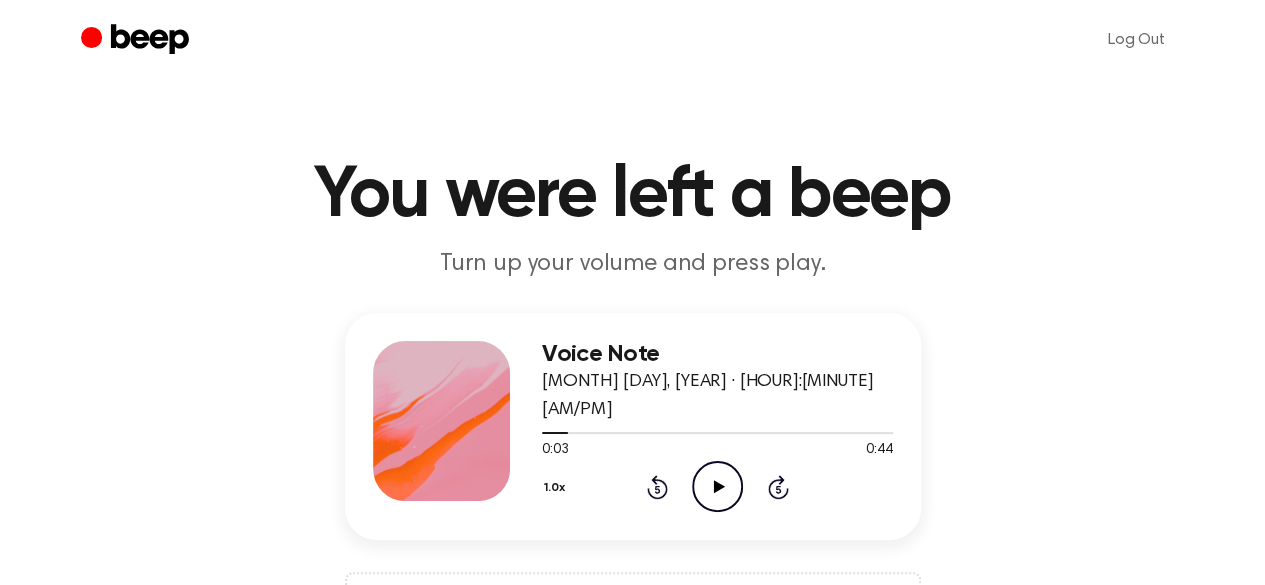 click at bounding box center [442, 421] 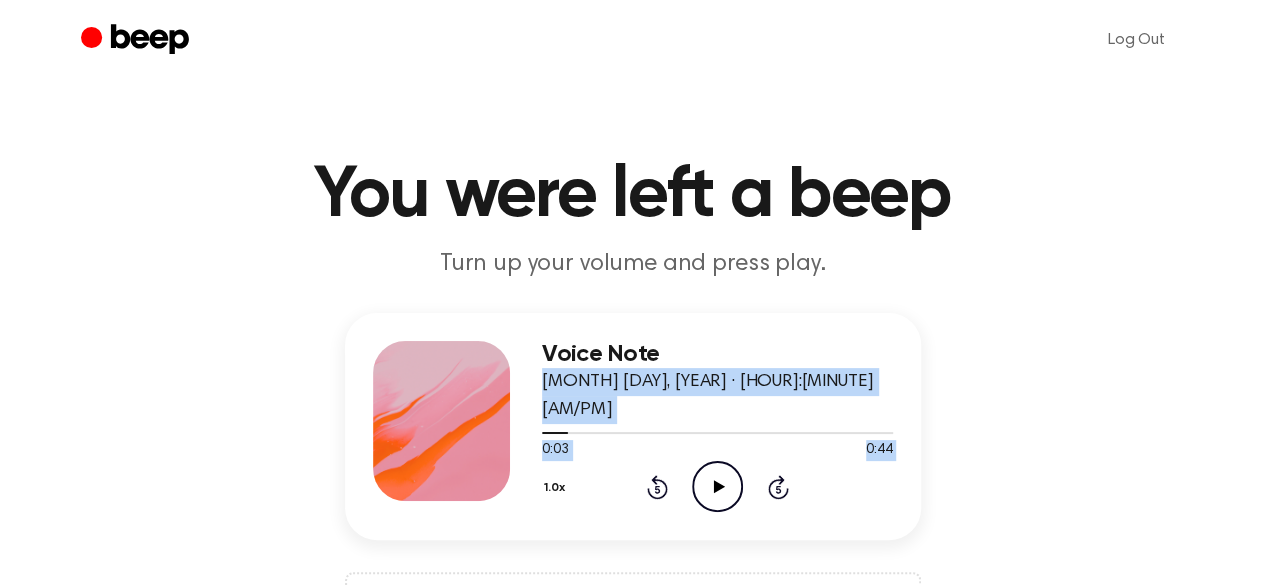 drag, startPoint x: 904, startPoint y: 304, endPoint x: 735, endPoint y: 520, distance: 274.25717 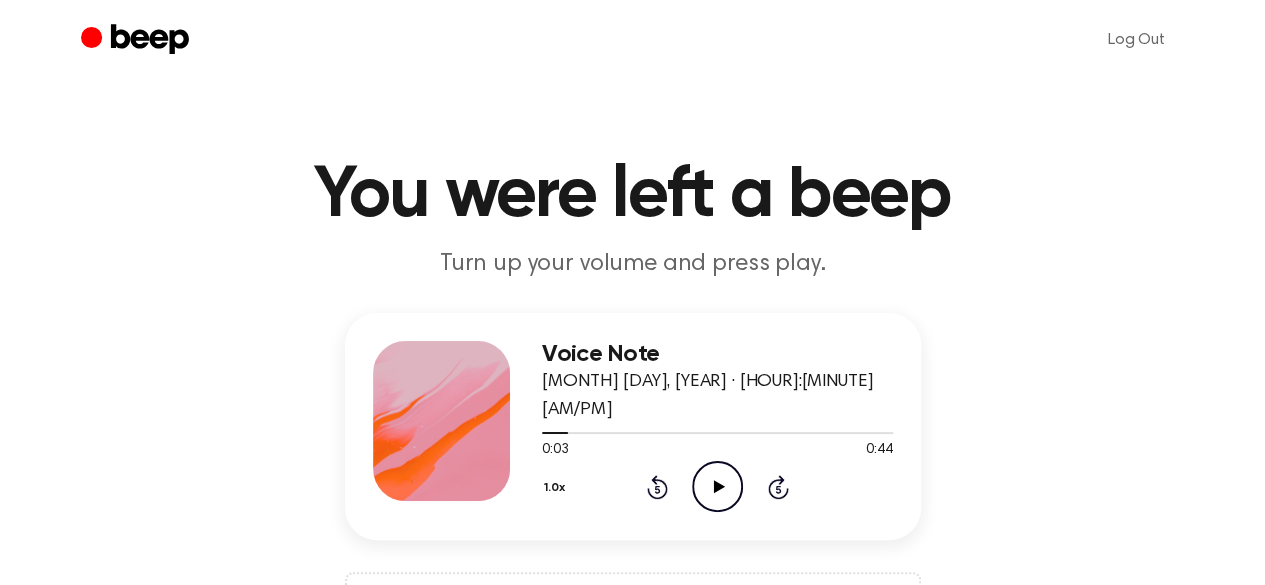 click at bounding box center [442, 421] 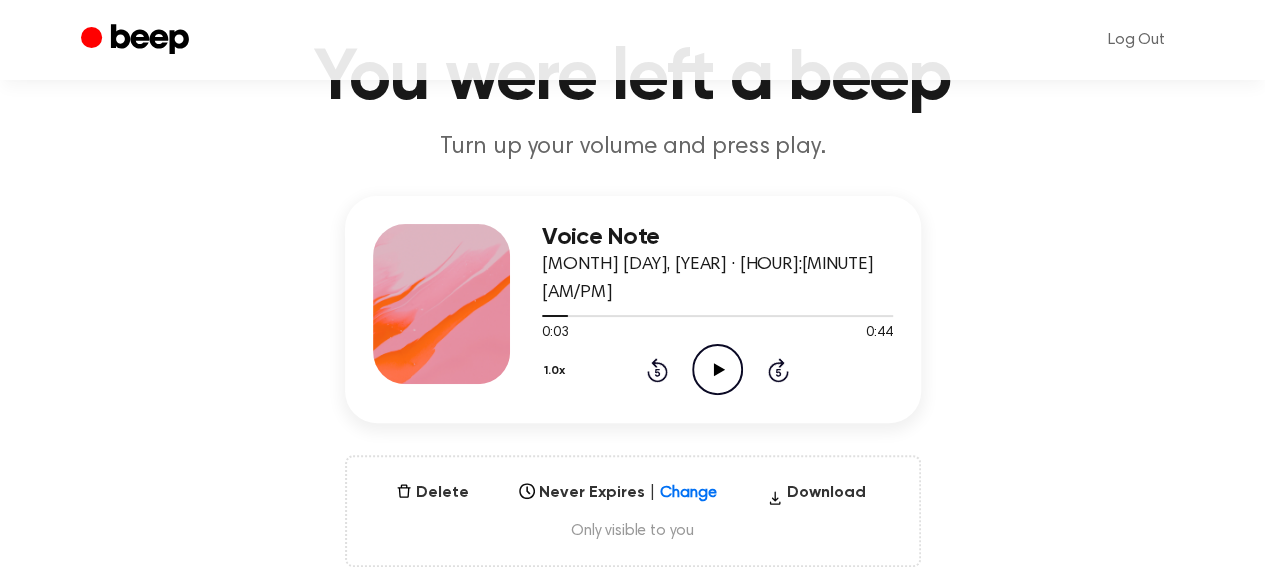 scroll, scrollTop: 111, scrollLeft: 0, axis: vertical 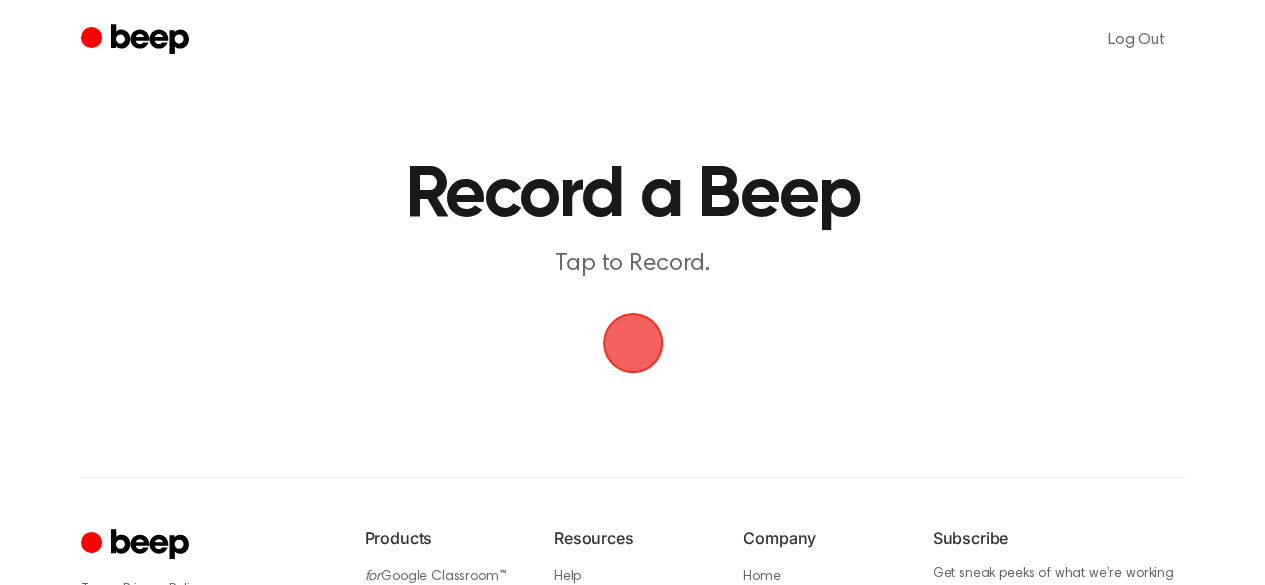 click at bounding box center (633, 343) 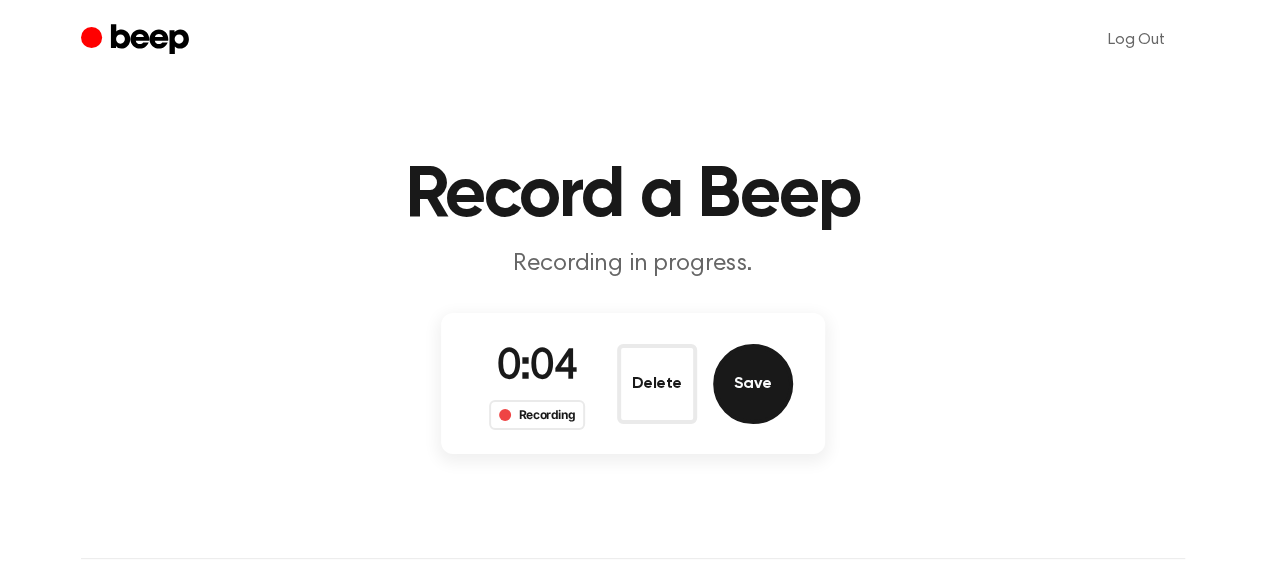 click on "Save" at bounding box center [753, 384] 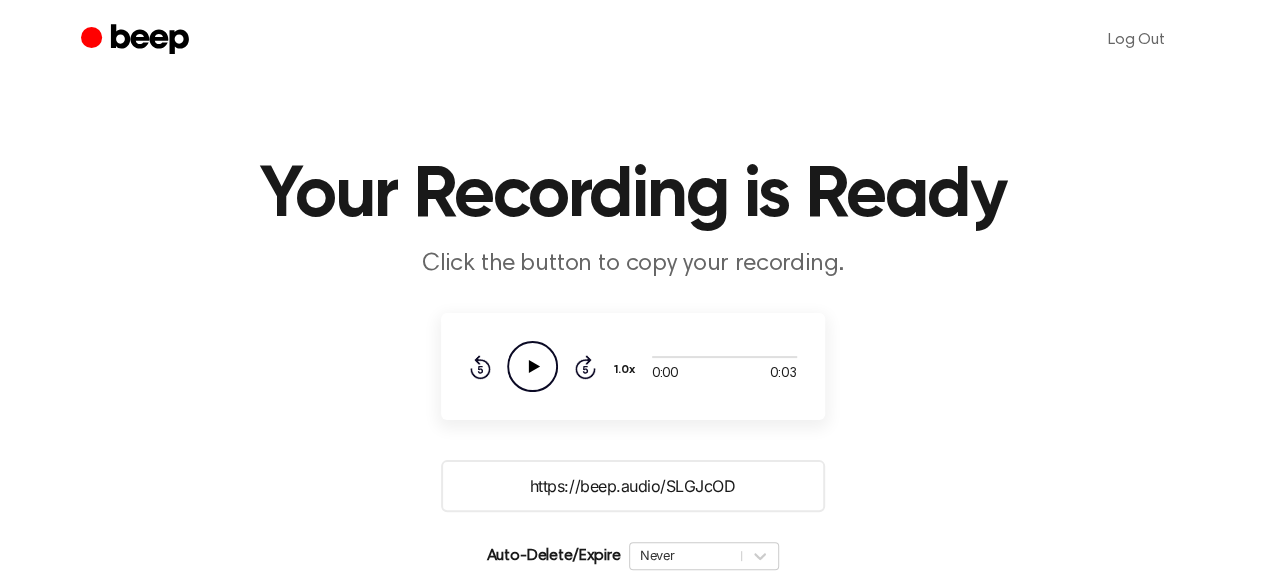 click 